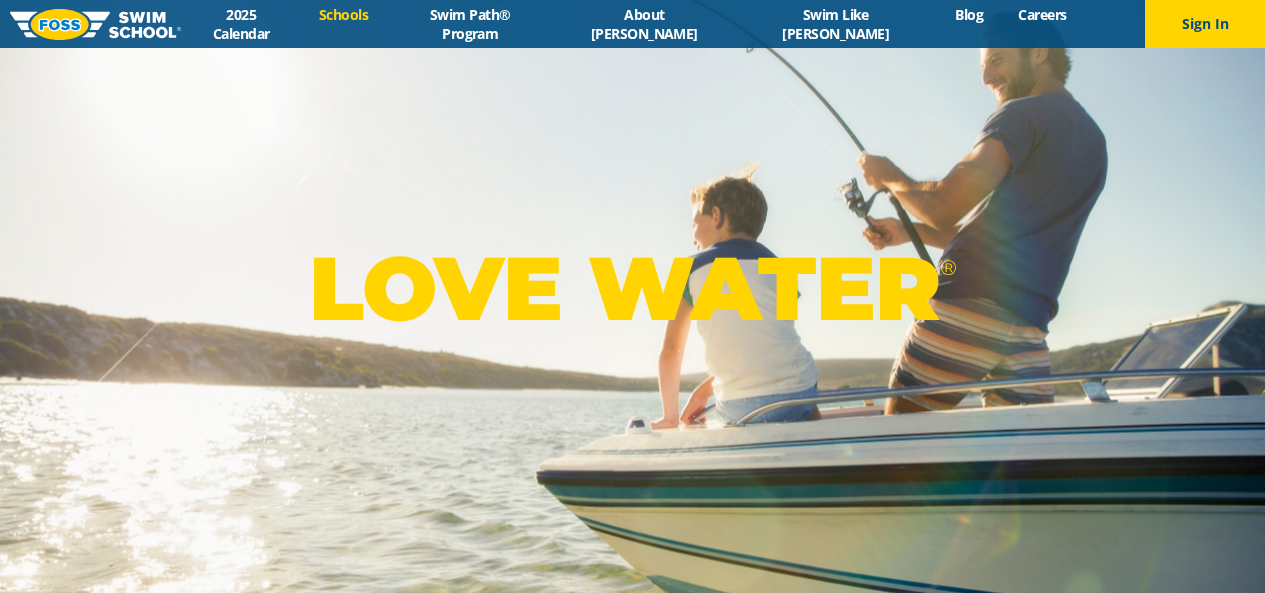 scroll, scrollTop: 0, scrollLeft: 0, axis: both 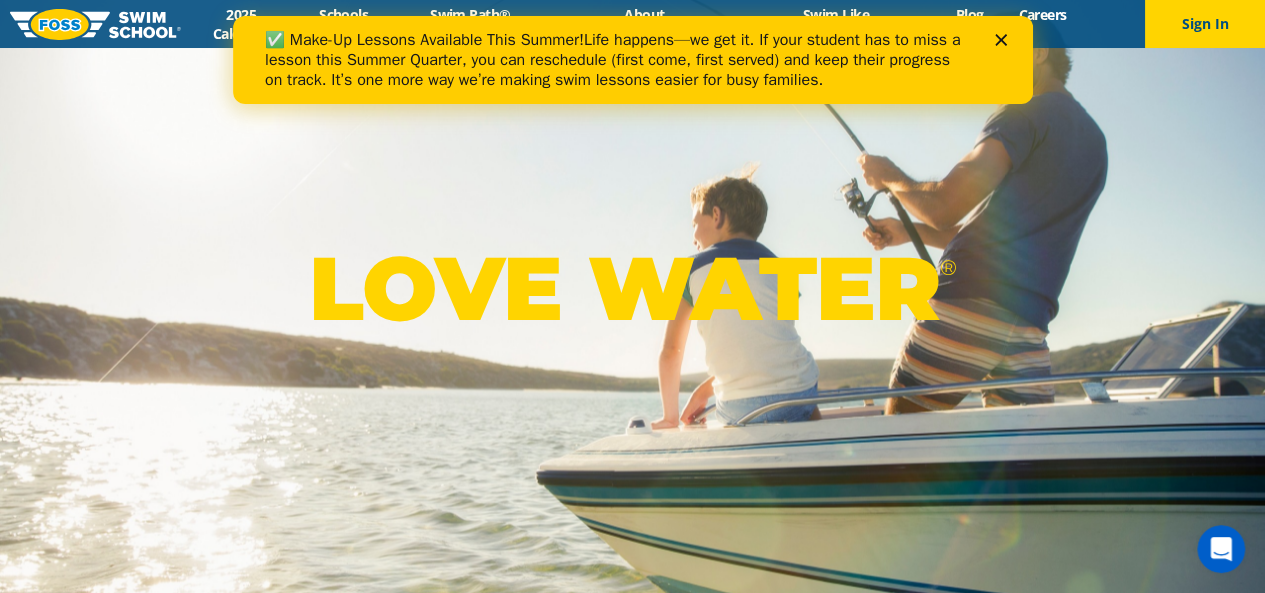 click 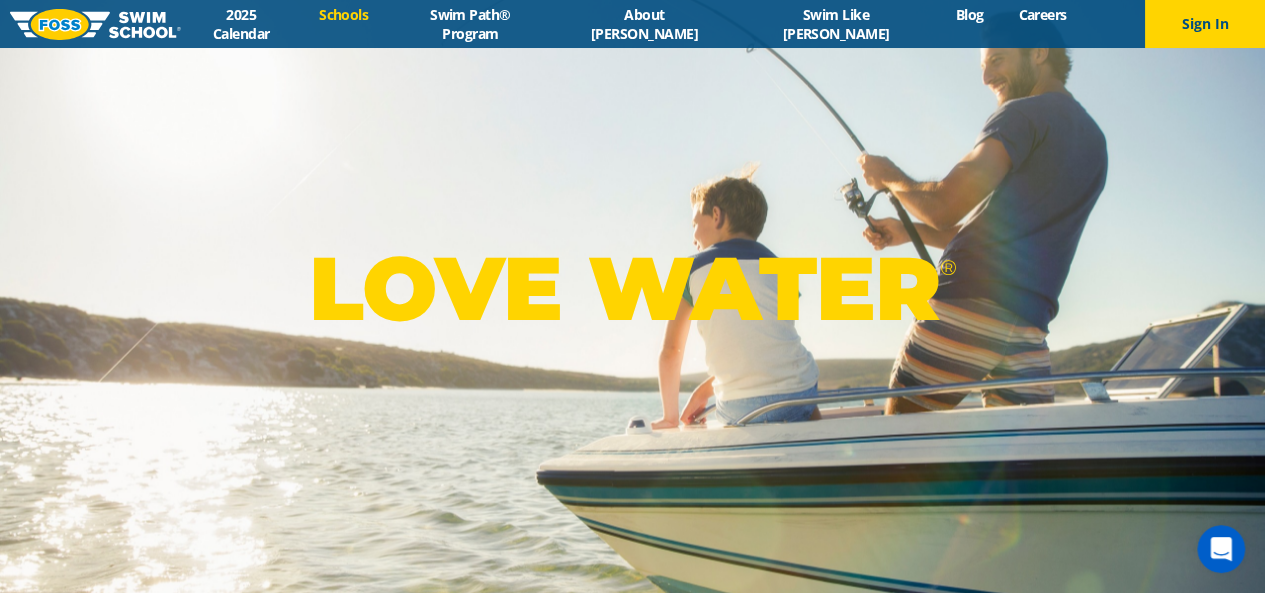 click on "Schools" at bounding box center [344, 14] 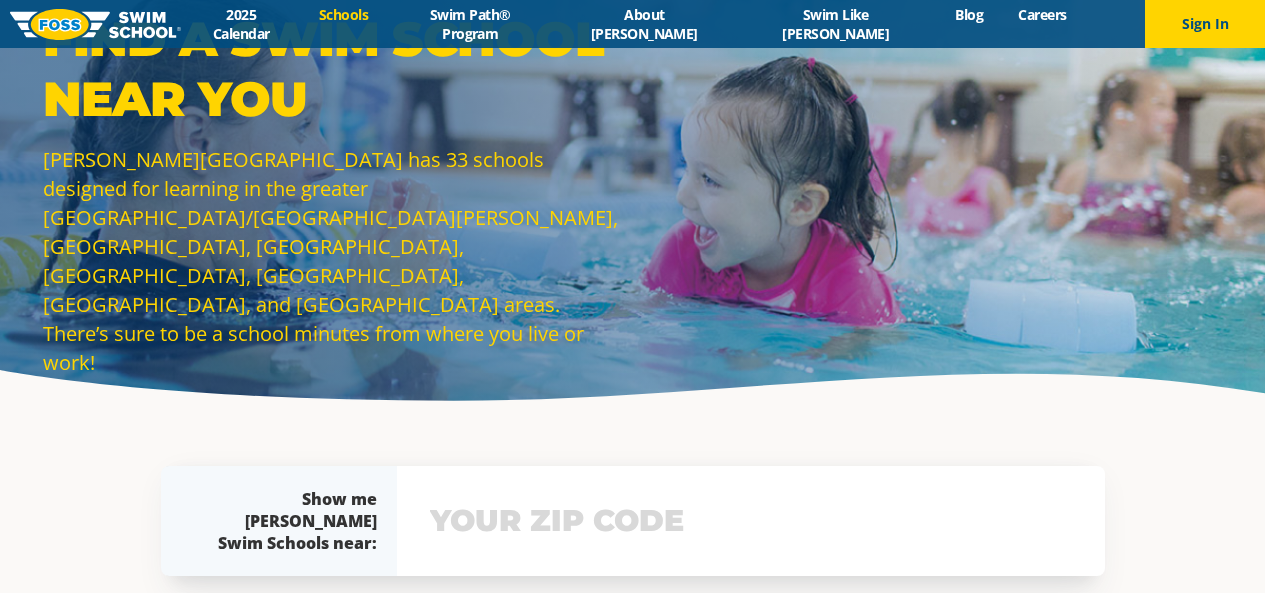 scroll, scrollTop: 0, scrollLeft: 0, axis: both 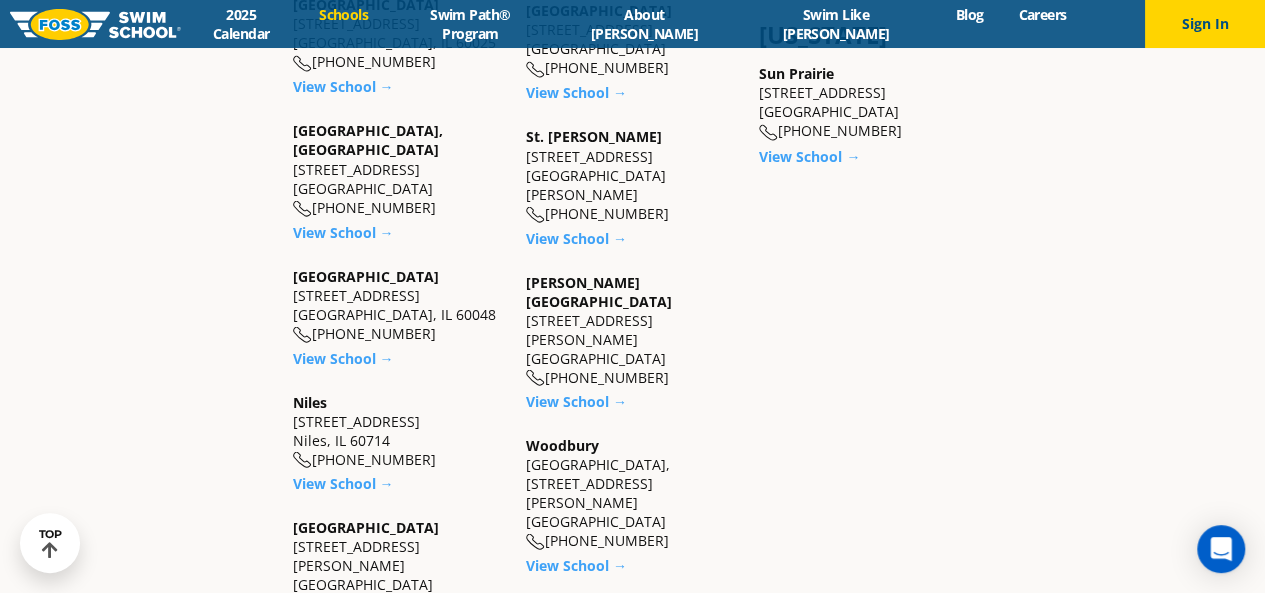 click on "[GEOGRAPHIC_DATA][STREET_ADDRESS][PERSON_NAME]
[PHONE_NUMBER]" at bounding box center (632, 492) 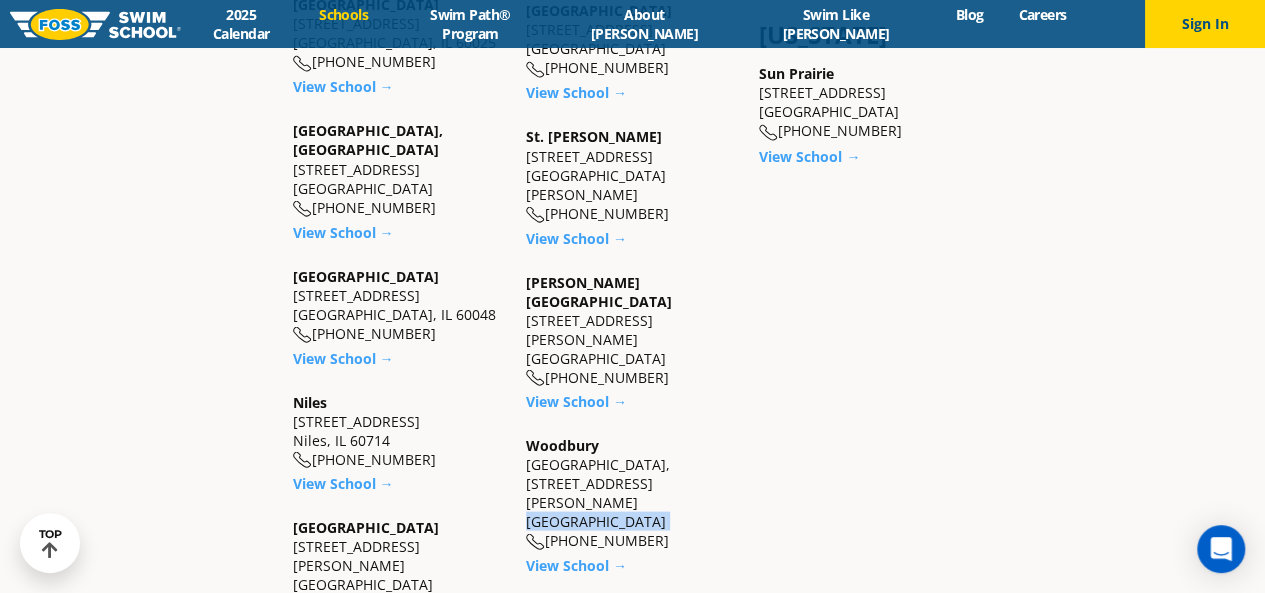 click on "[GEOGRAPHIC_DATA][STREET_ADDRESS][PERSON_NAME]
[PHONE_NUMBER]" at bounding box center (632, 492) 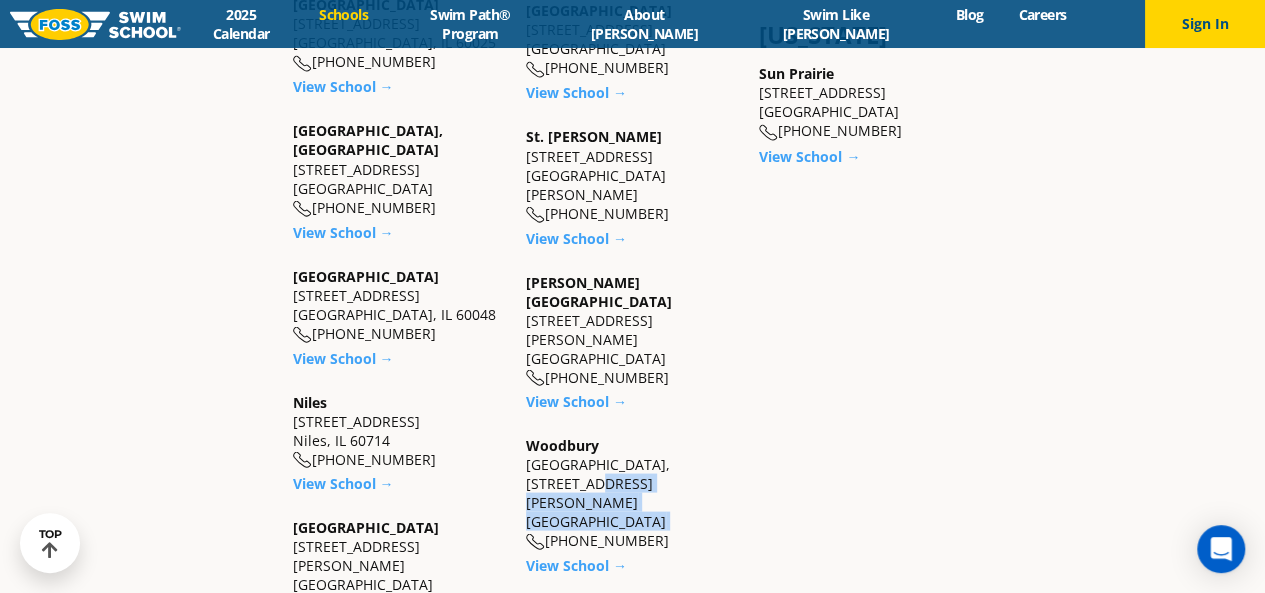 drag, startPoint x: 670, startPoint y: 388, endPoint x: 540, endPoint y: 357, distance: 133.64505 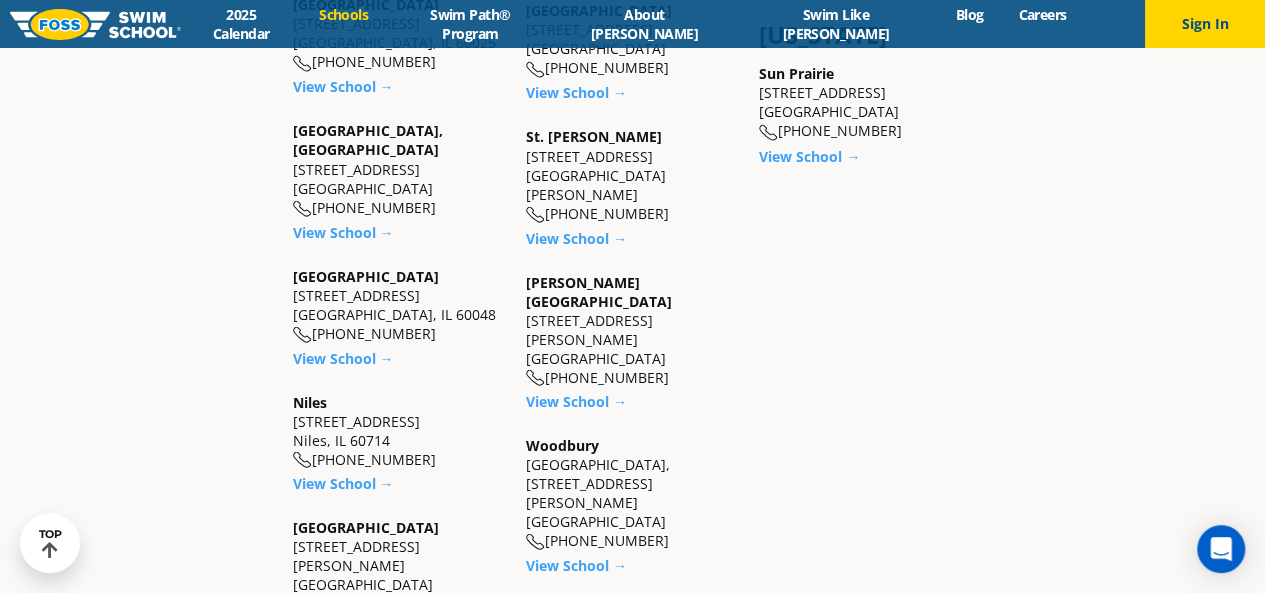 click on "Niles
[STREET_ADDRESS]
[PHONE_NUMBER]" at bounding box center [399, 430] 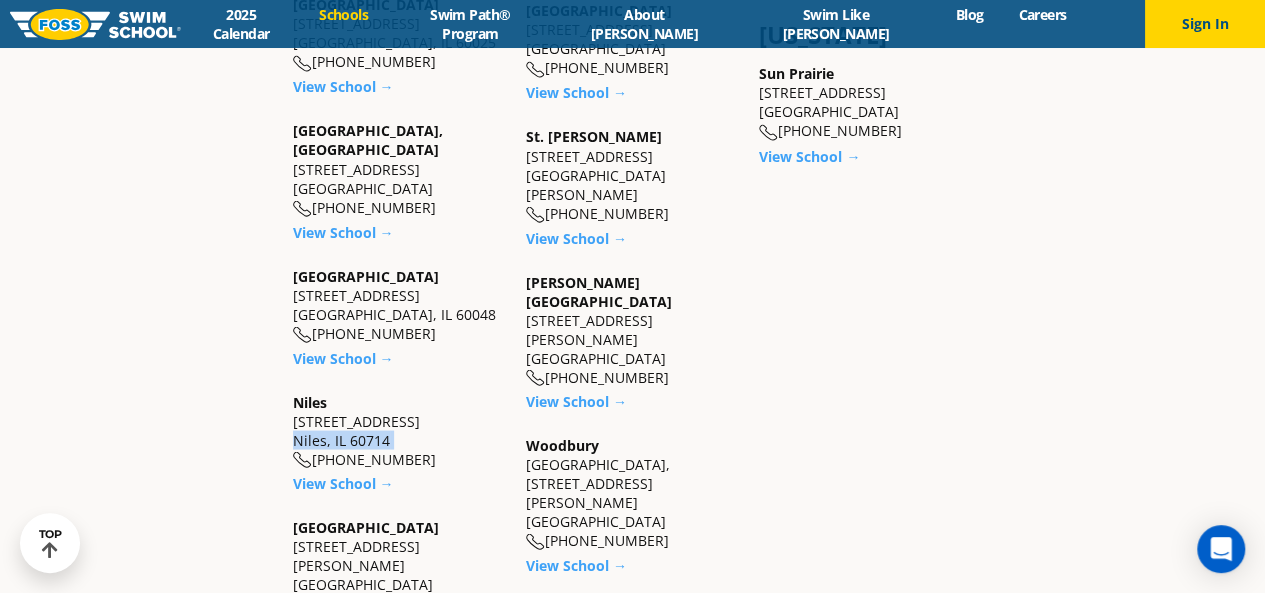 drag, startPoint x: 401, startPoint y: 288, endPoint x: 296, endPoint y: 270, distance: 106.531685 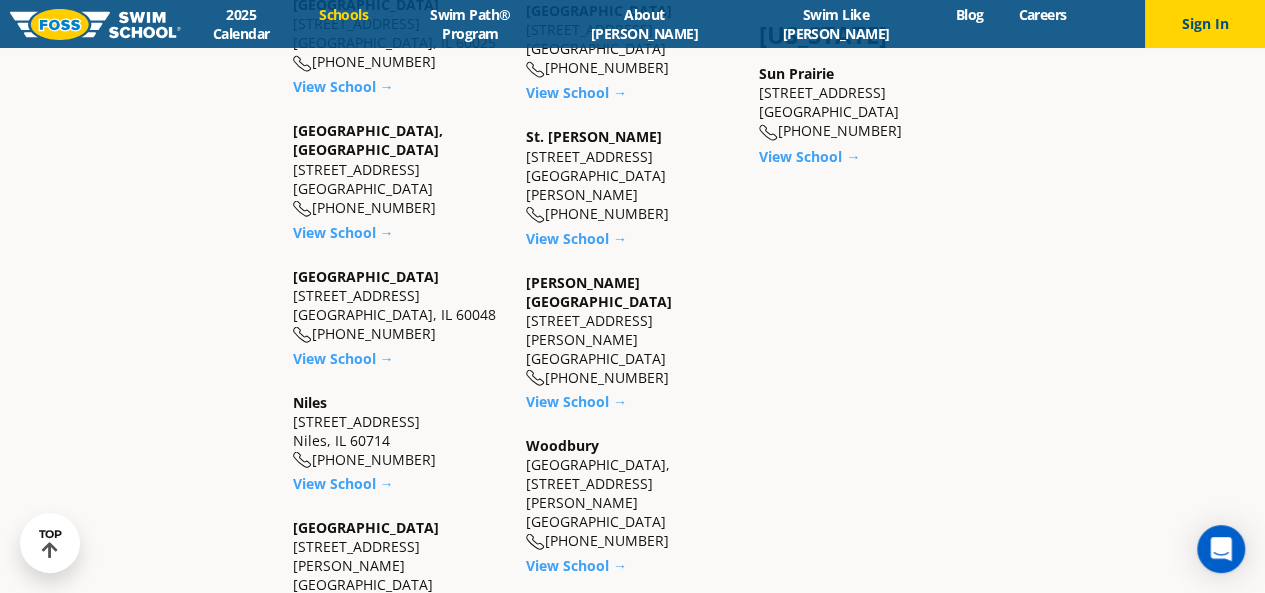 click on "[US_STATE]
[GEOGRAPHIC_DATA]
[STREET_ADDRESS][PERSON_NAME]
[PHONE_NUMBER]
View School →
[PERSON_NAME]
[STREET_ADDRESS]
[PHONE_NUMBER]
View School →
[GEOGRAPHIC_DATA]
[STREET_ADDRESS][GEOGRAPHIC_DATA] →" at bounding box center [632, -149] 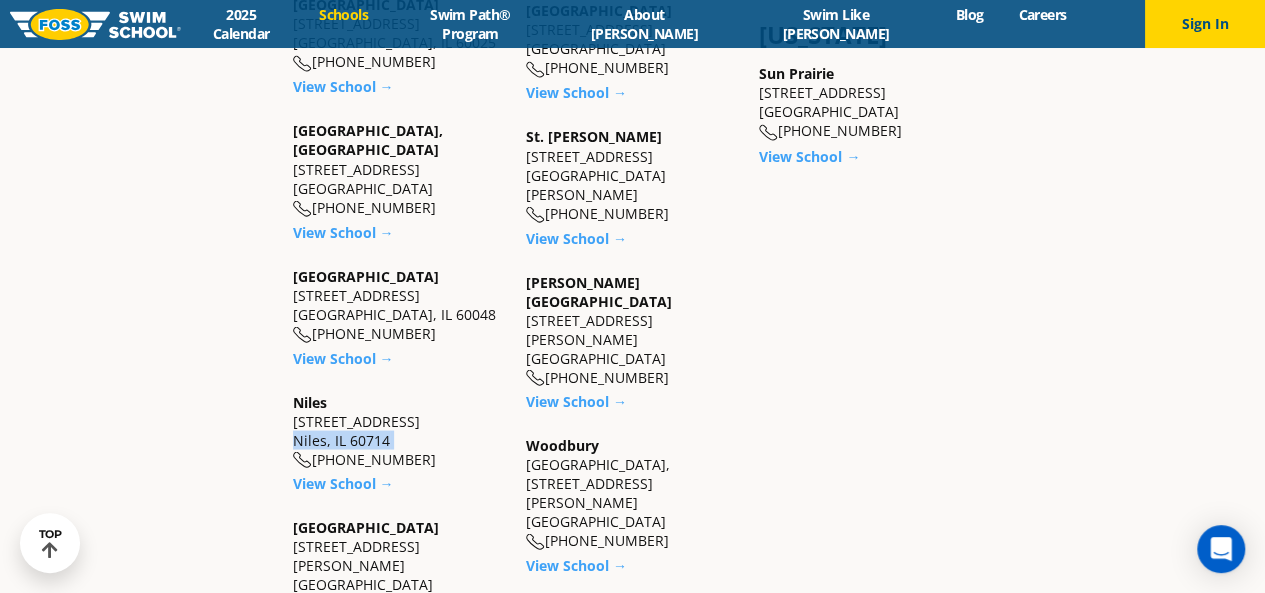 click on "Niles
[STREET_ADDRESS]
[PHONE_NUMBER]" at bounding box center (399, 430) 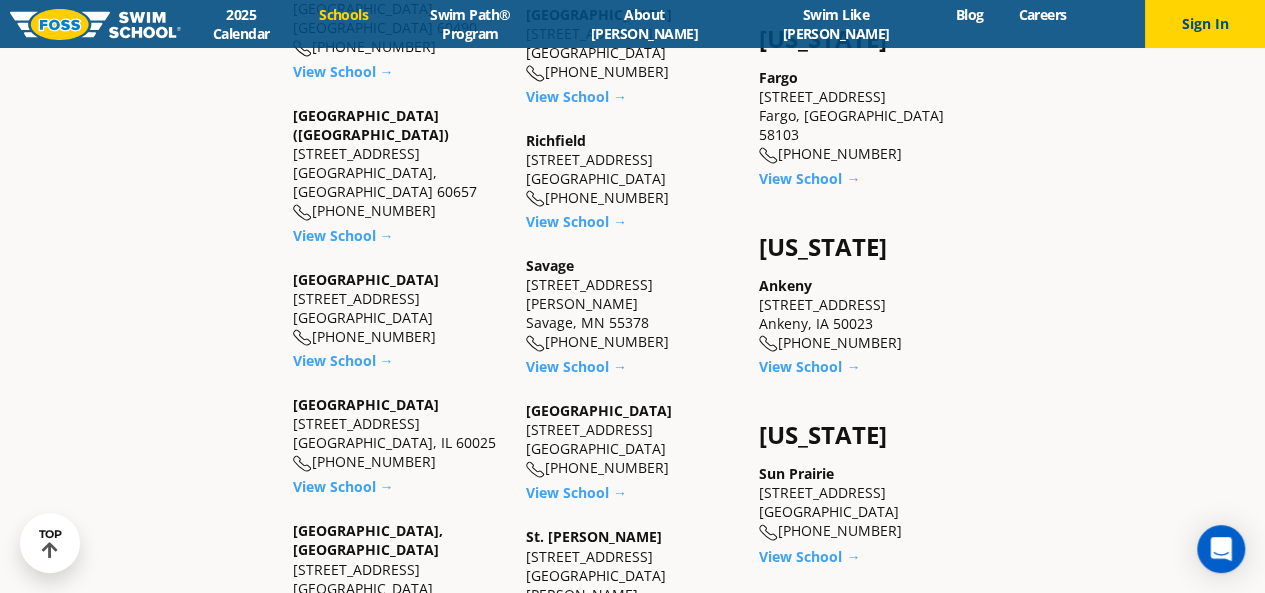 scroll, scrollTop: 1261, scrollLeft: 0, axis: vertical 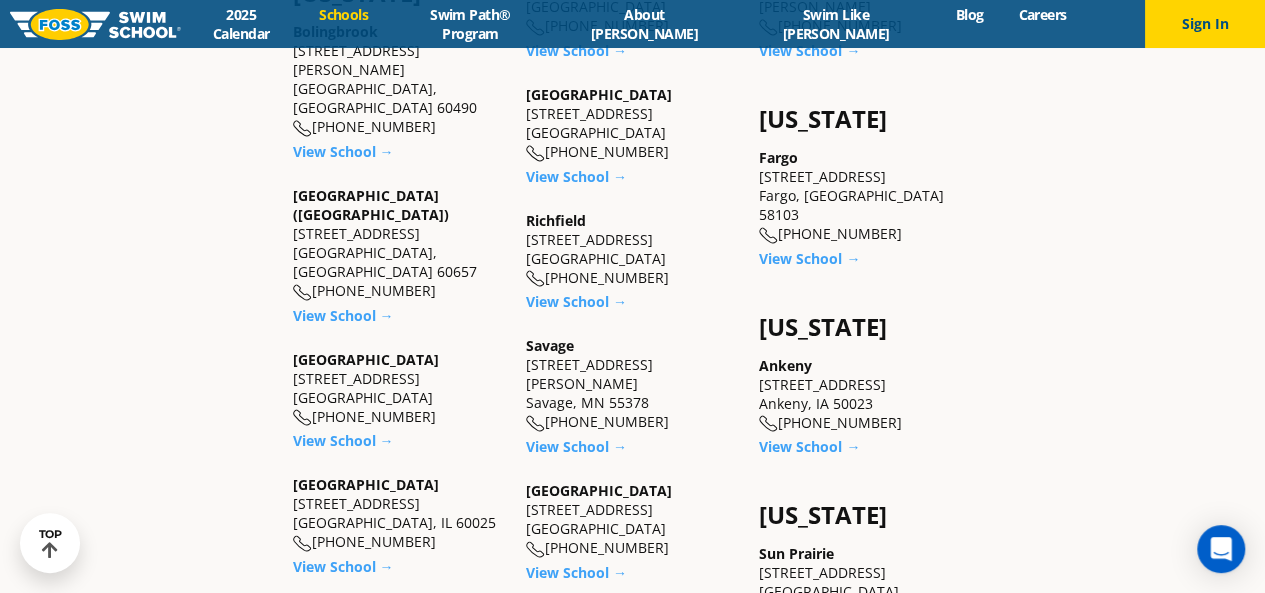 drag, startPoint x: 882, startPoint y: 359, endPoint x: 751, endPoint y: 331, distance: 133.95895 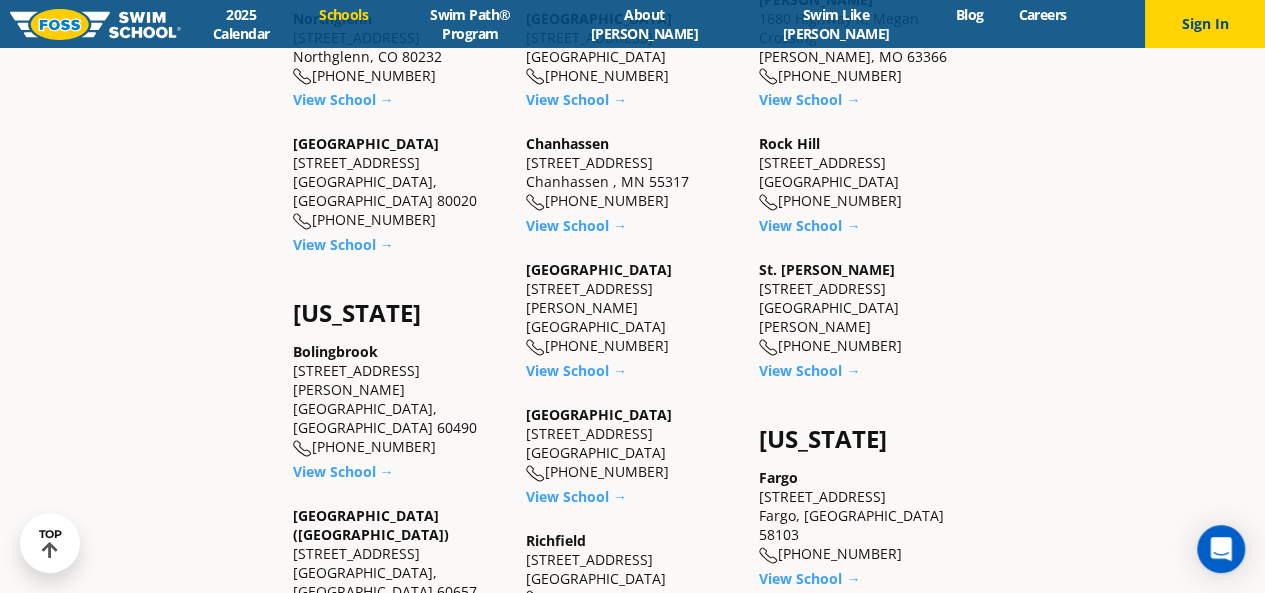 scroll, scrollTop: 901, scrollLeft: 0, axis: vertical 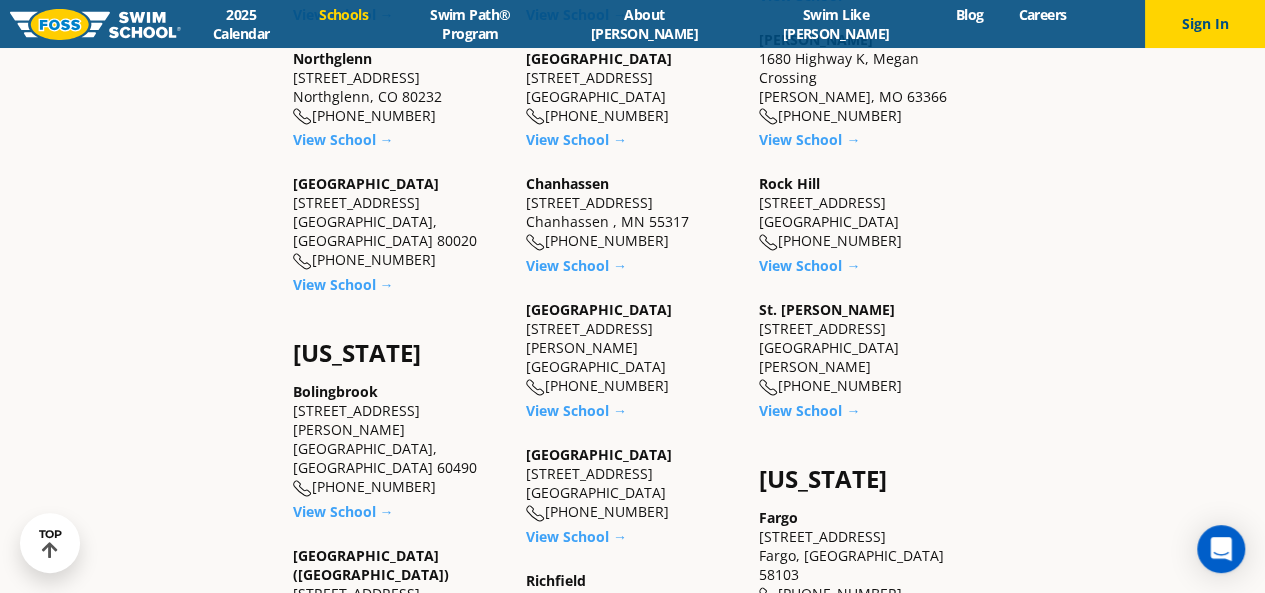 drag, startPoint x: 921, startPoint y: 345, endPoint x: 754, endPoint y: 328, distance: 167.86304 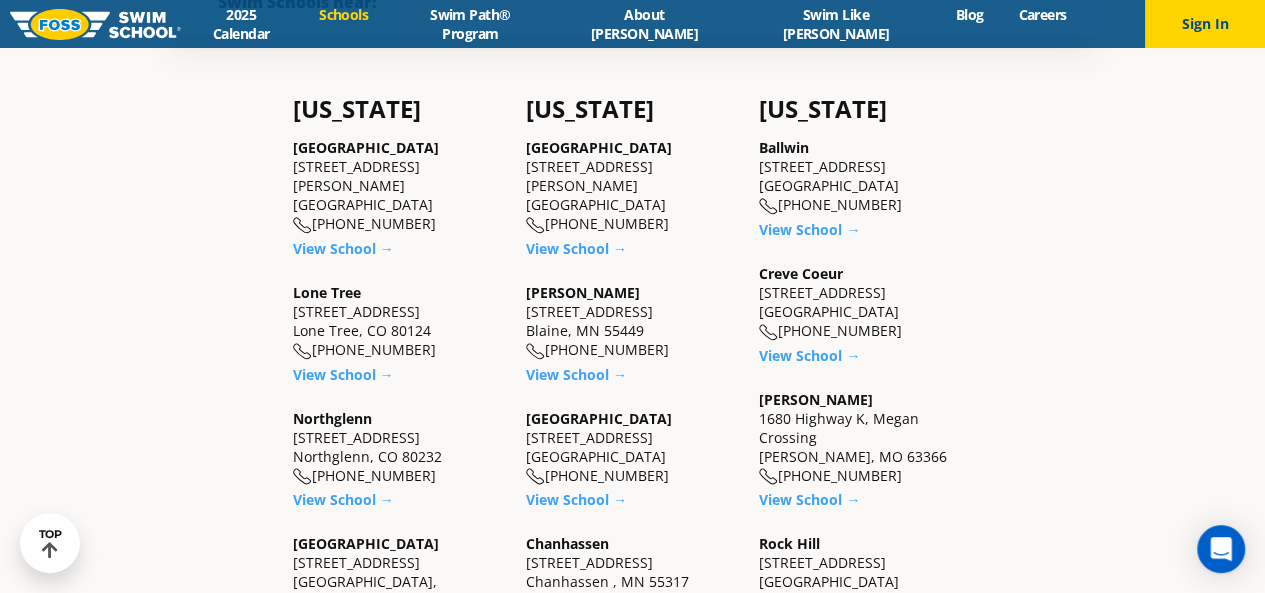 scroll, scrollTop: 501, scrollLeft: 0, axis: vertical 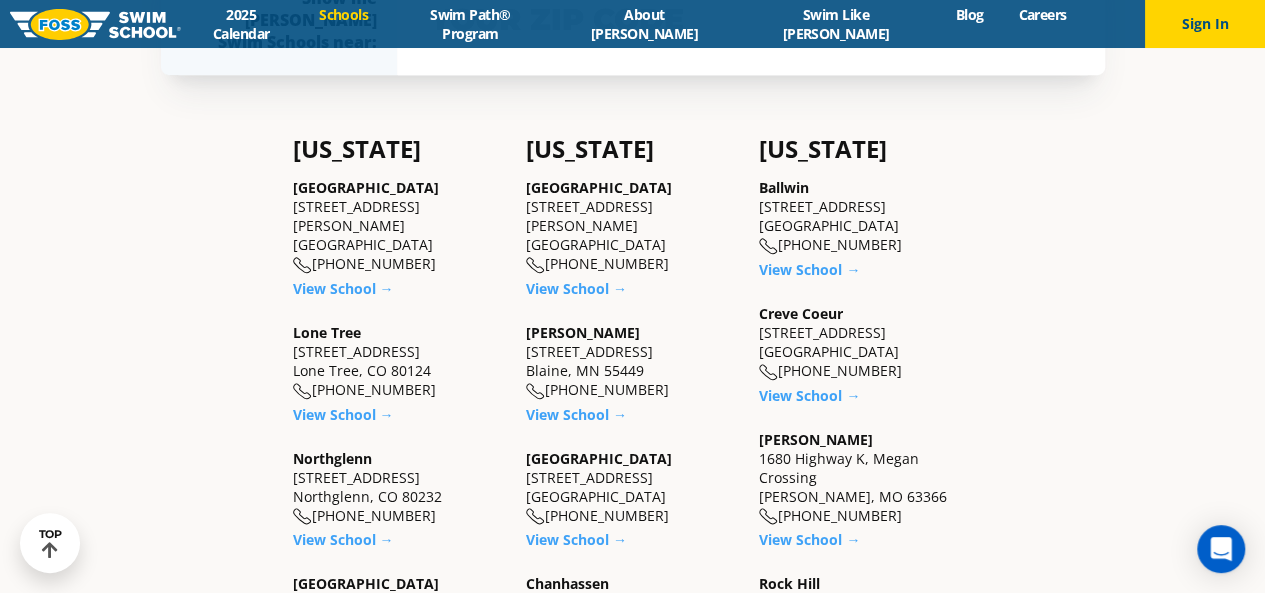 drag, startPoint x: 454, startPoint y: 228, endPoint x: 256, endPoint y: 204, distance: 199.44925 